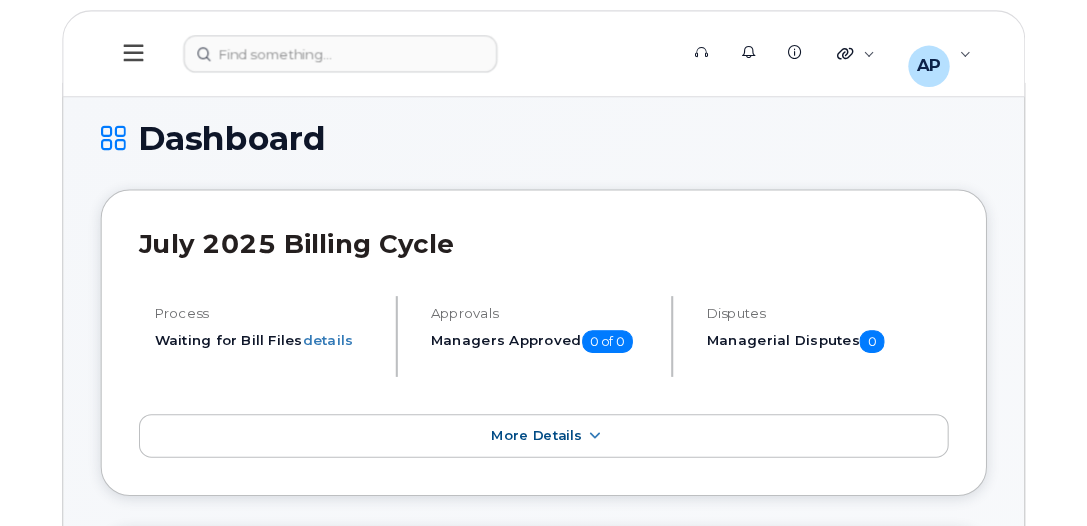 scroll, scrollTop: 0, scrollLeft: 0, axis: both 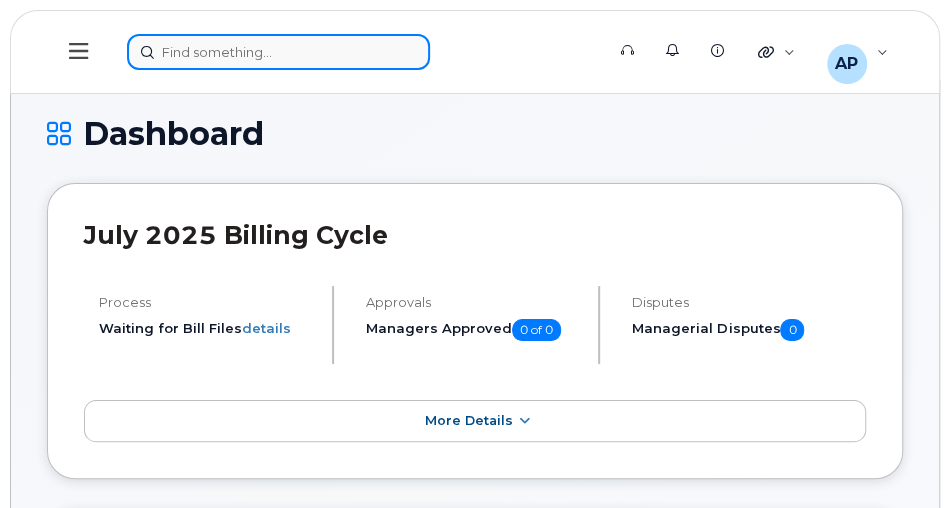 click at bounding box center (359, 52) 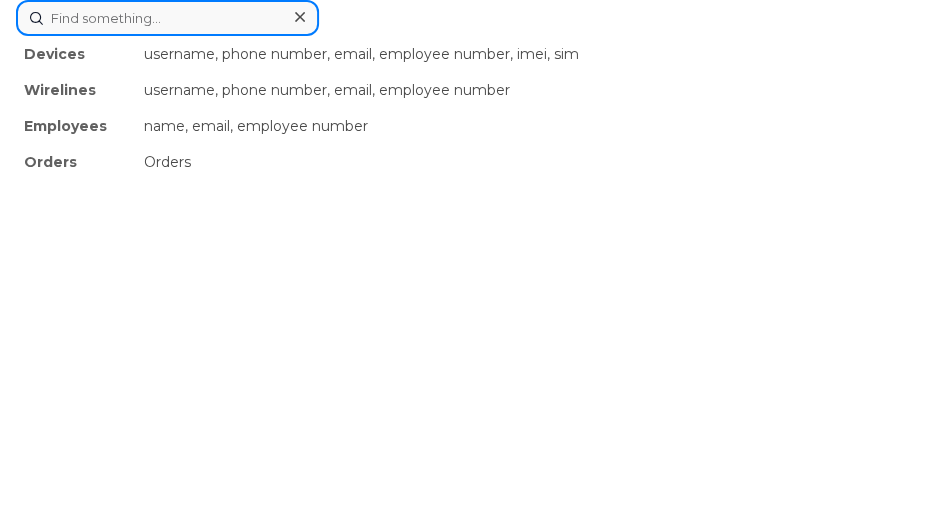 paste on "[PHONE]" 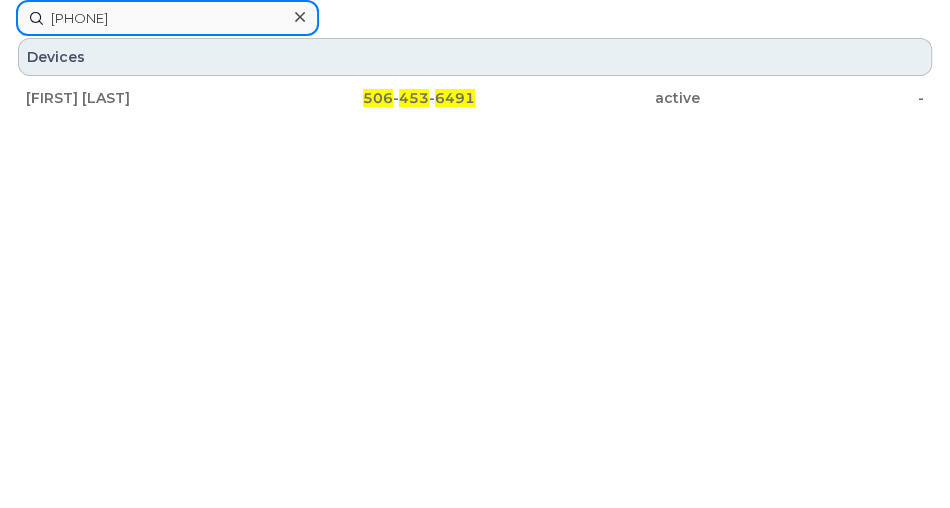 drag, startPoint x: 156, startPoint y: 18, endPoint x: 20, endPoint y: 25, distance: 136.18002 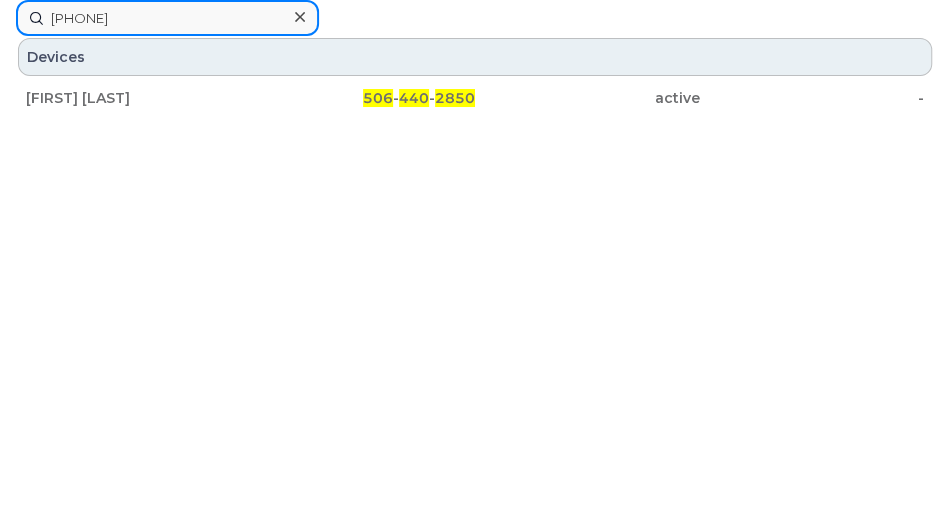 drag, startPoint x: 153, startPoint y: 24, endPoint x: -7, endPoint y: 20, distance: 160.04999 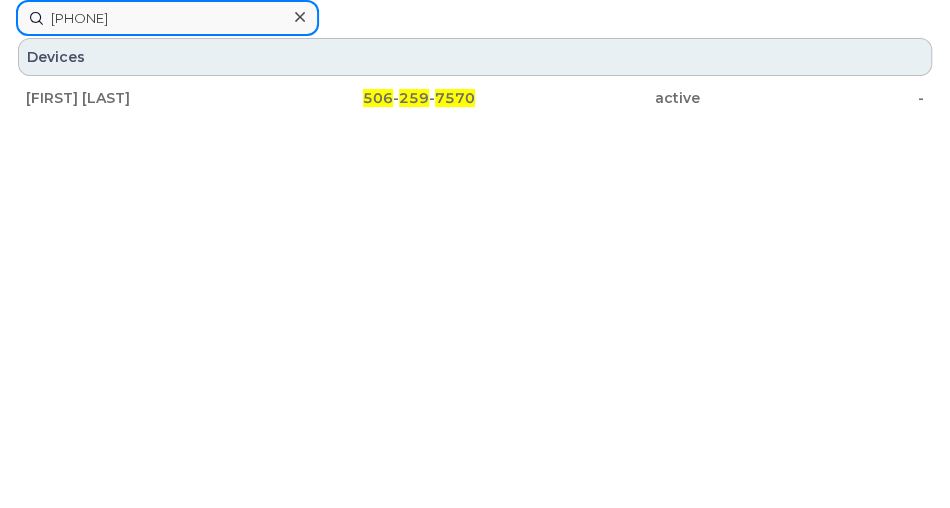 drag, startPoint x: 144, startPoint y: 20, endPoint x: 7, endPoint y: 21, distance: 137.00365 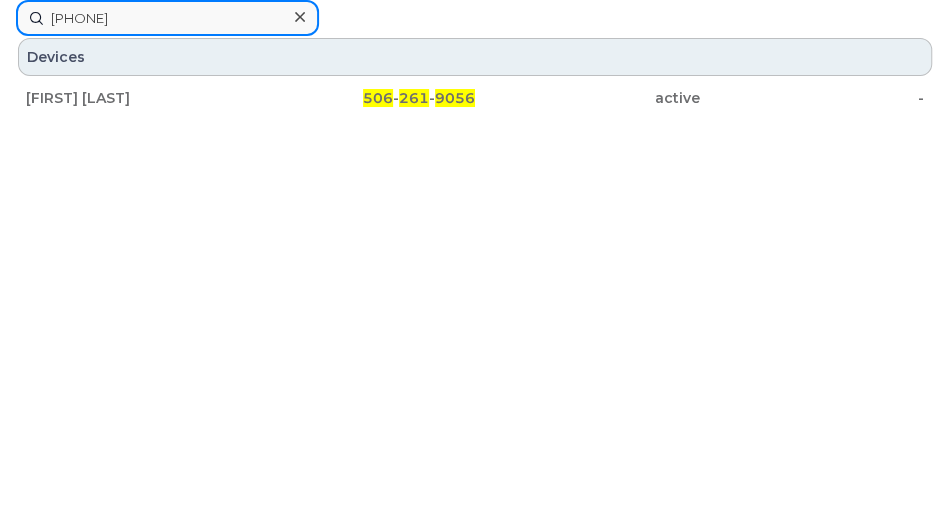 drag, startPoint x: 152, startPoint y: 19, endPoint x: -16, endPoint y: 22, distance: 168.02678 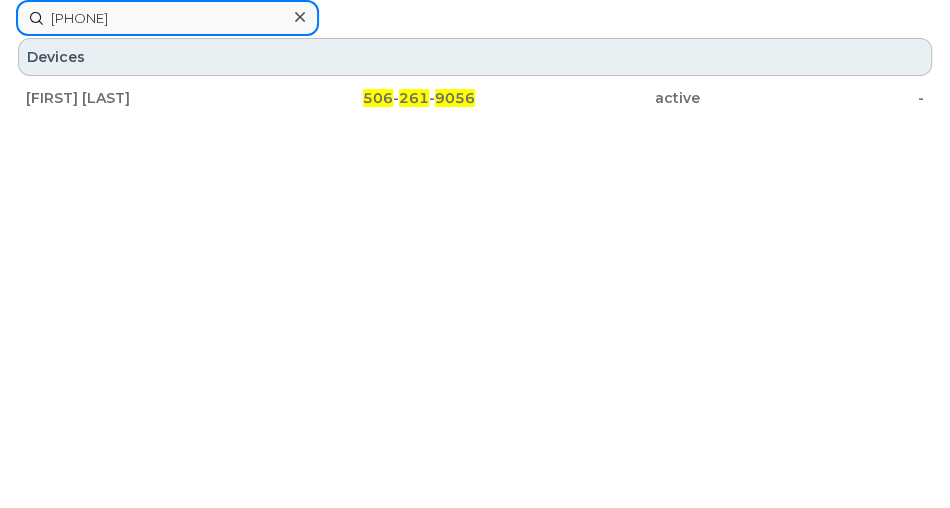 click on "[PHONE] Devices [FIRST] [LAST] [PHONE] active -   Support   Alerts   Knowledge Base Quicklinks Suspend / Cancel Device Change SIM Card Enable Call Forwarding Reset VM Password Add Roaming Package Order New Device Add Device Transfer Line In Move Device to Another Company AP [LAST], [FIRST] (PETL/EPFT) Wireless Admin English Français  Sign out Dashboard Carrier Reports Monthly Billing Data Daily Data Pooling Data Behavior Average Costing Executive Summary Accounting Roaming Reports Upgrade Eligibility Suspended Devices Suspension Candidates Custom Report Cost Variance Inventory Mobility Devices Data Conflicts Spare Hardware Import Asset Management Hardware Ordering Overview Orders Orders Reporting Business Reporting Business Reporting Managerial Reports Individual Reports Business Unit Reports Service Ticket Reporting In Month Reporting Data Usage Data Pooling Data Blocks Activity Travel Requests Activity Log Device Status Updates Transfer Of Responsibility Requests Contacts Users" at bounding box center (475, 2161) 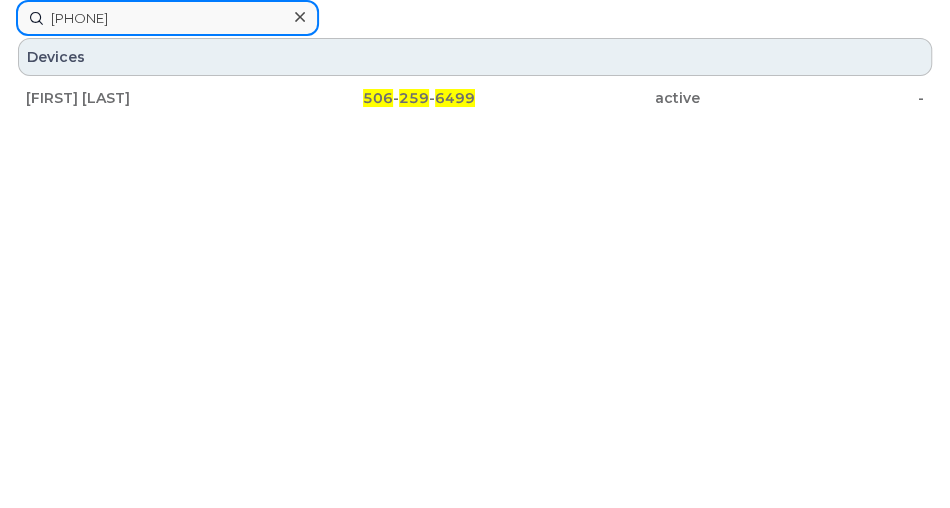 drag, startPoint x: 162, startPoint y: 17, endPoint x: 44, endPoint y: 17, distance: 118 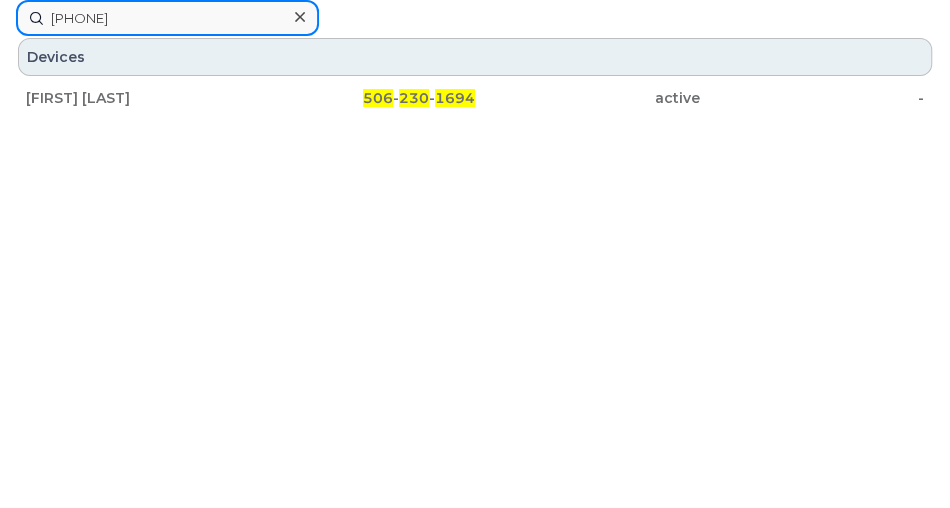 drag, startPoint x: 146, startPoint y: 18, endPoint x: 29, endPoint y: 15, distance: 117.03845 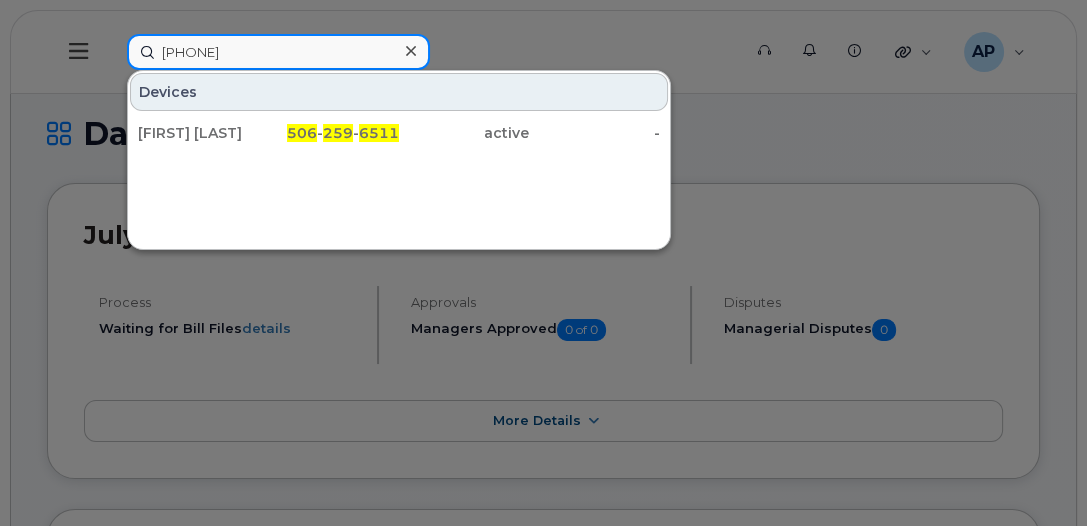 drag, startPoint x: 253, startPoint y: 48, endPoint x: 96, endPoint y: 48, distance: 157 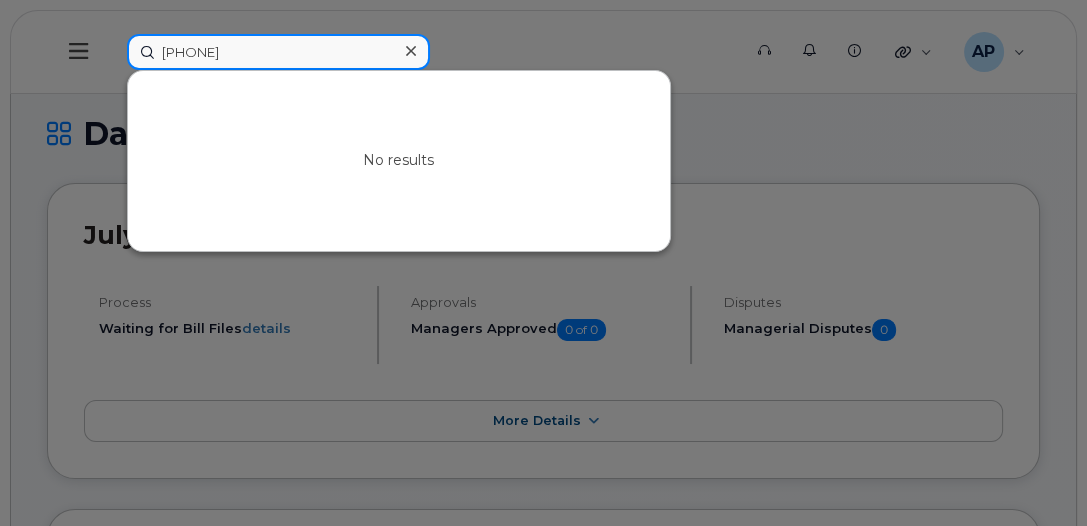 drag, startPoint x: 297, startPoint y: 60, endPoint x: 118, endPoint y: 46, distance: 179.54665 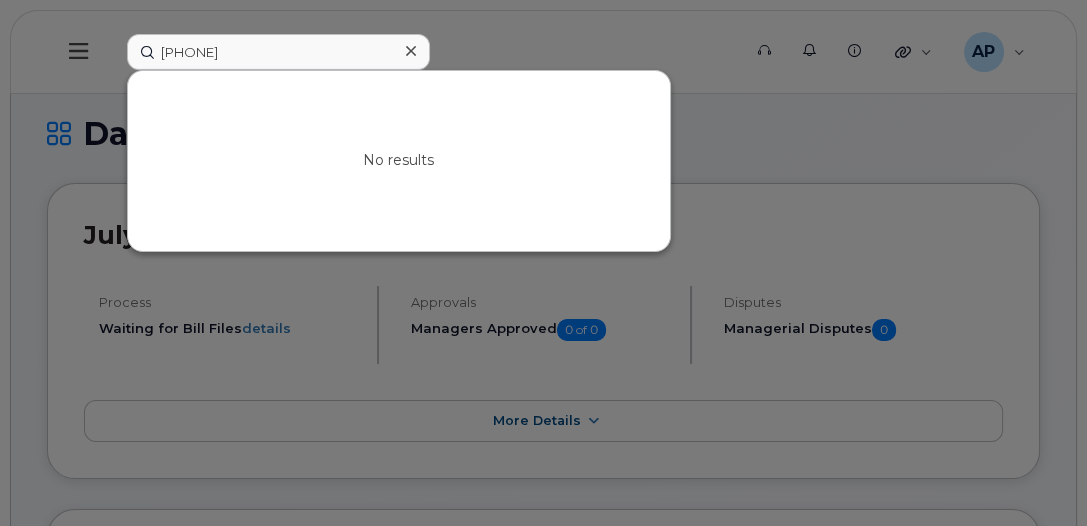 click at bounding box center (543, 263) 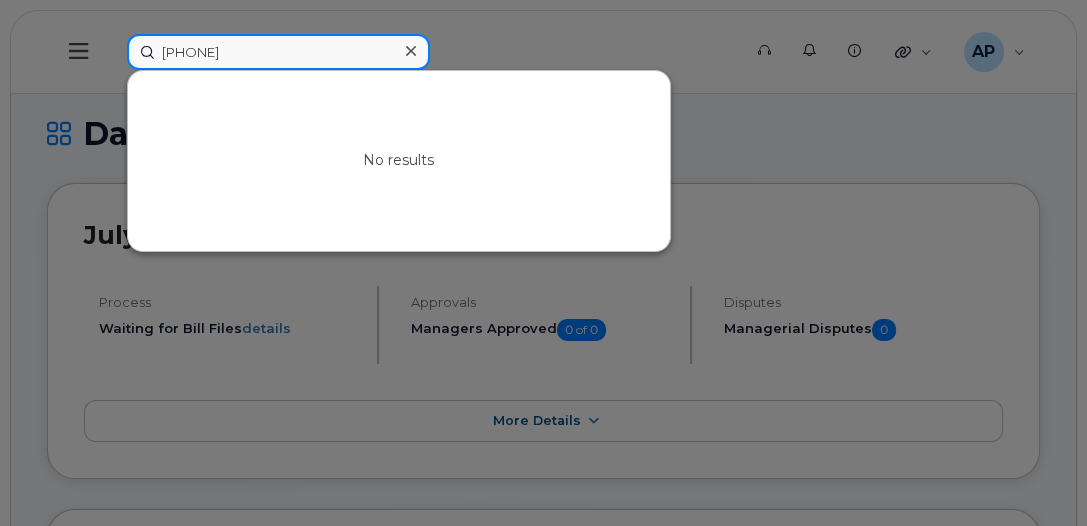 drag, startPoint x: 280, startPoint y: 42, endPoint x: -3, endPoint y: 45, distance: 283.0159 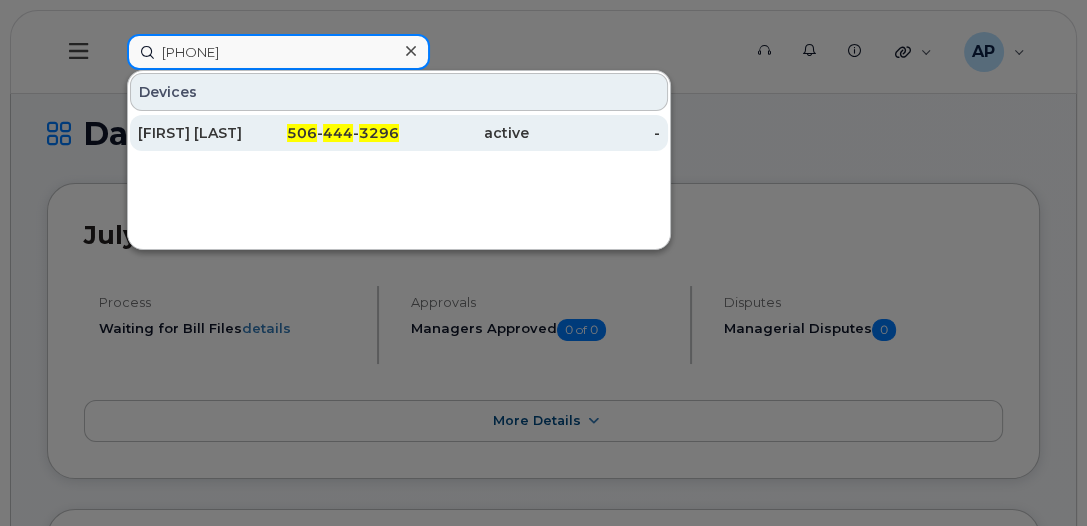 type on "[PHONE]" 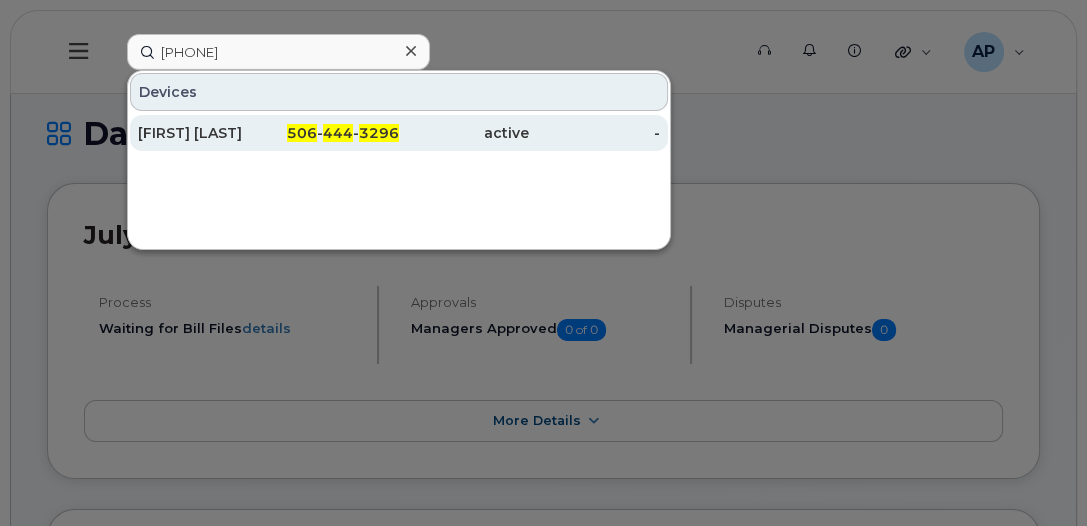 click on "[FIRST] [LAST]" at bounding box center (203, 133) 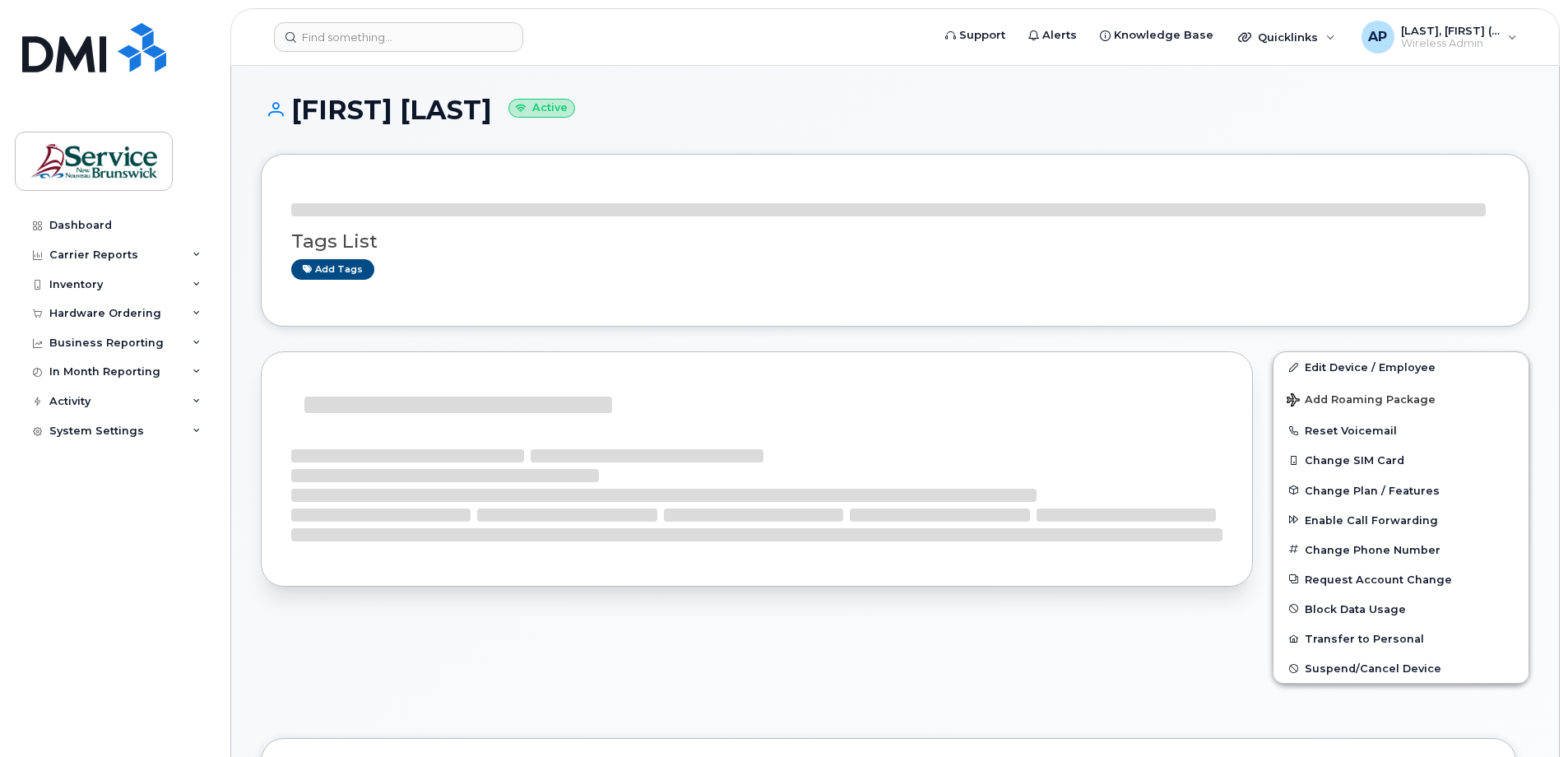 scroll, scrollTop: 0, scrollLeft: 0, axis: both 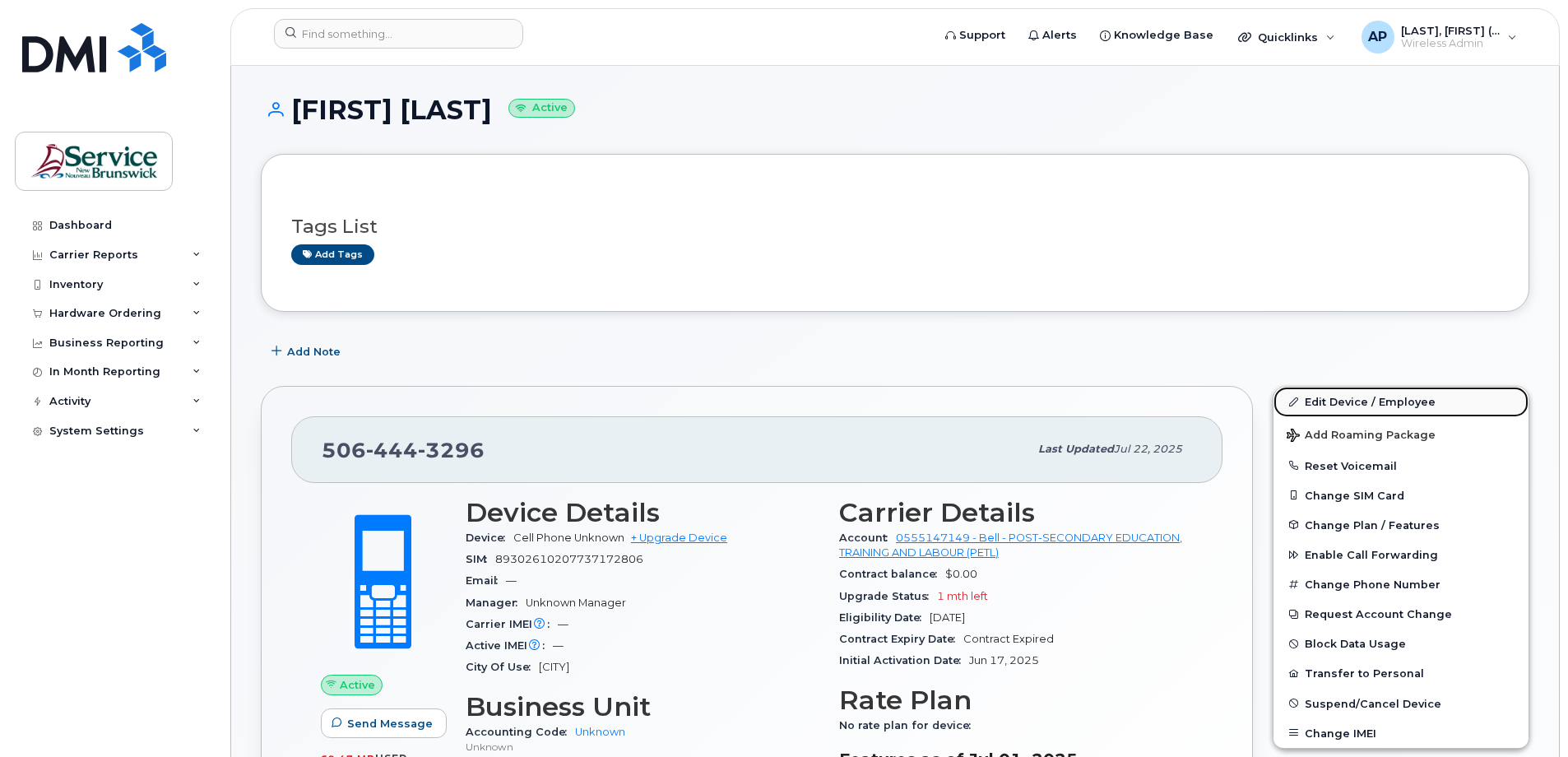 click on "Edit Device / Employee" at bounding box center (1401, 402) 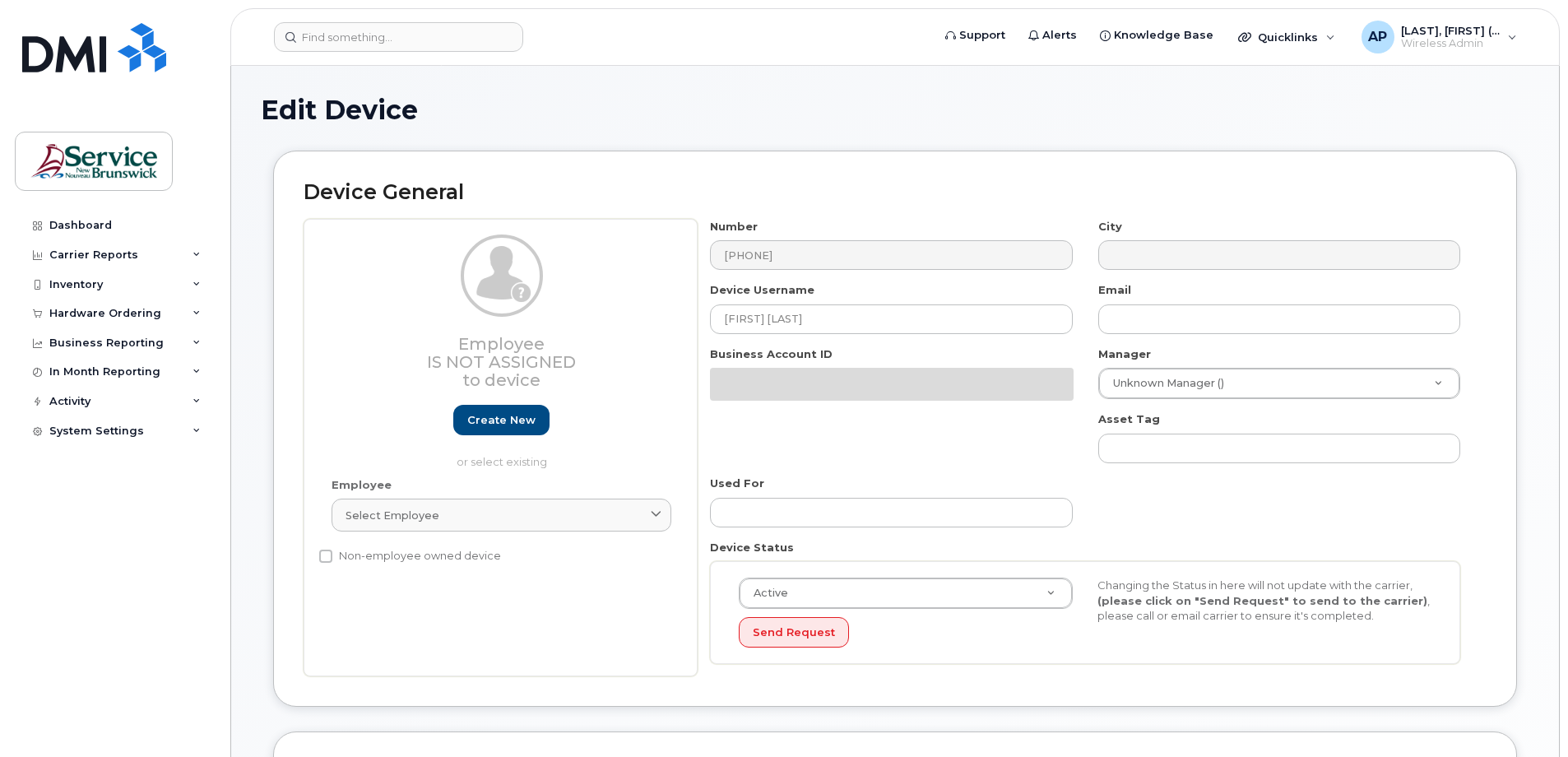 select on "[NUMBER]" 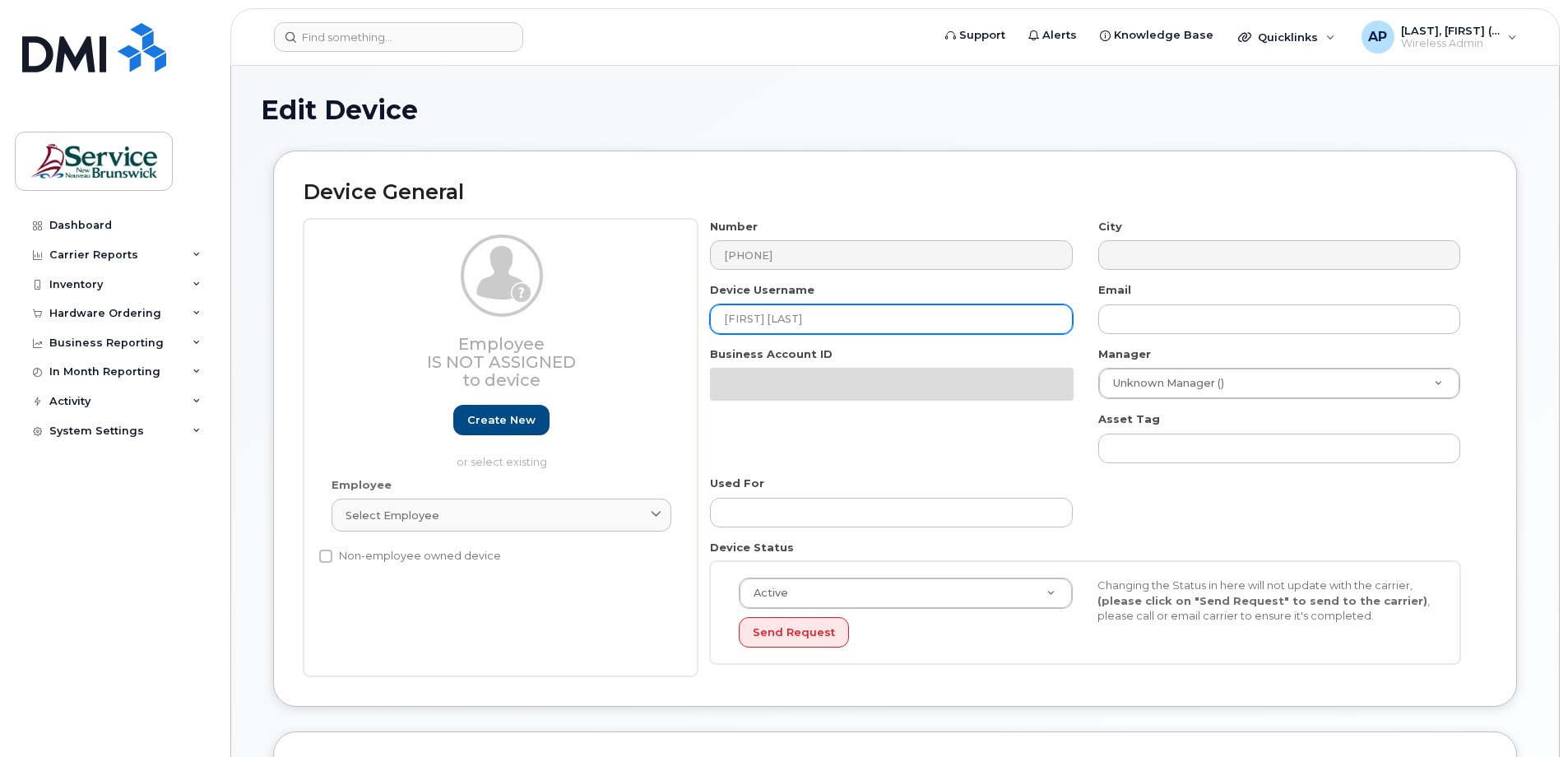 scroll, scrollTop: 0, scrollLeft: 0, axis: both 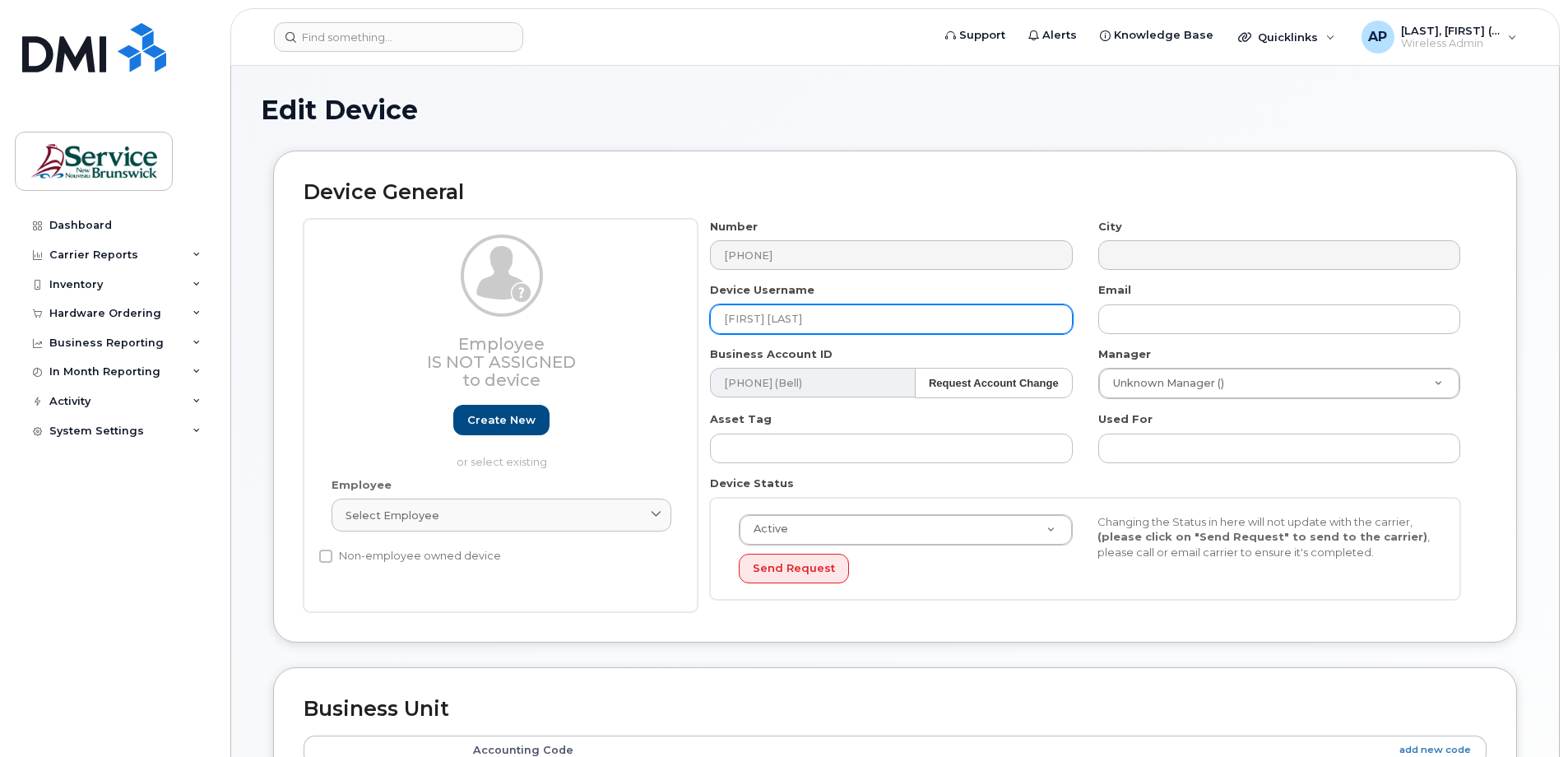 drag, startPoint x: 800, startPoint y: 318, endPoint x: 654, endPoint y: 323, distance: 146.08559 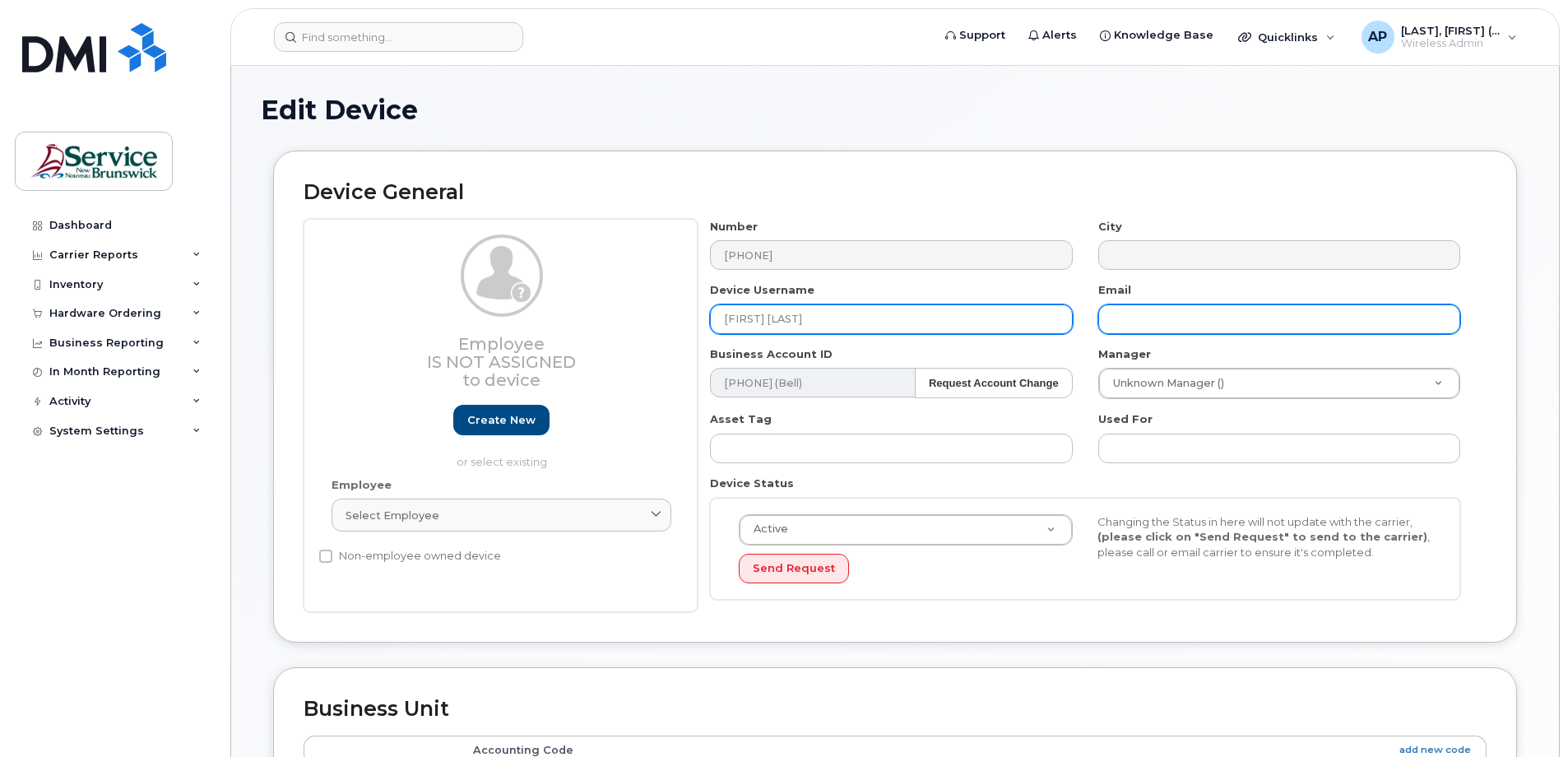type on "Kateryna Aube" 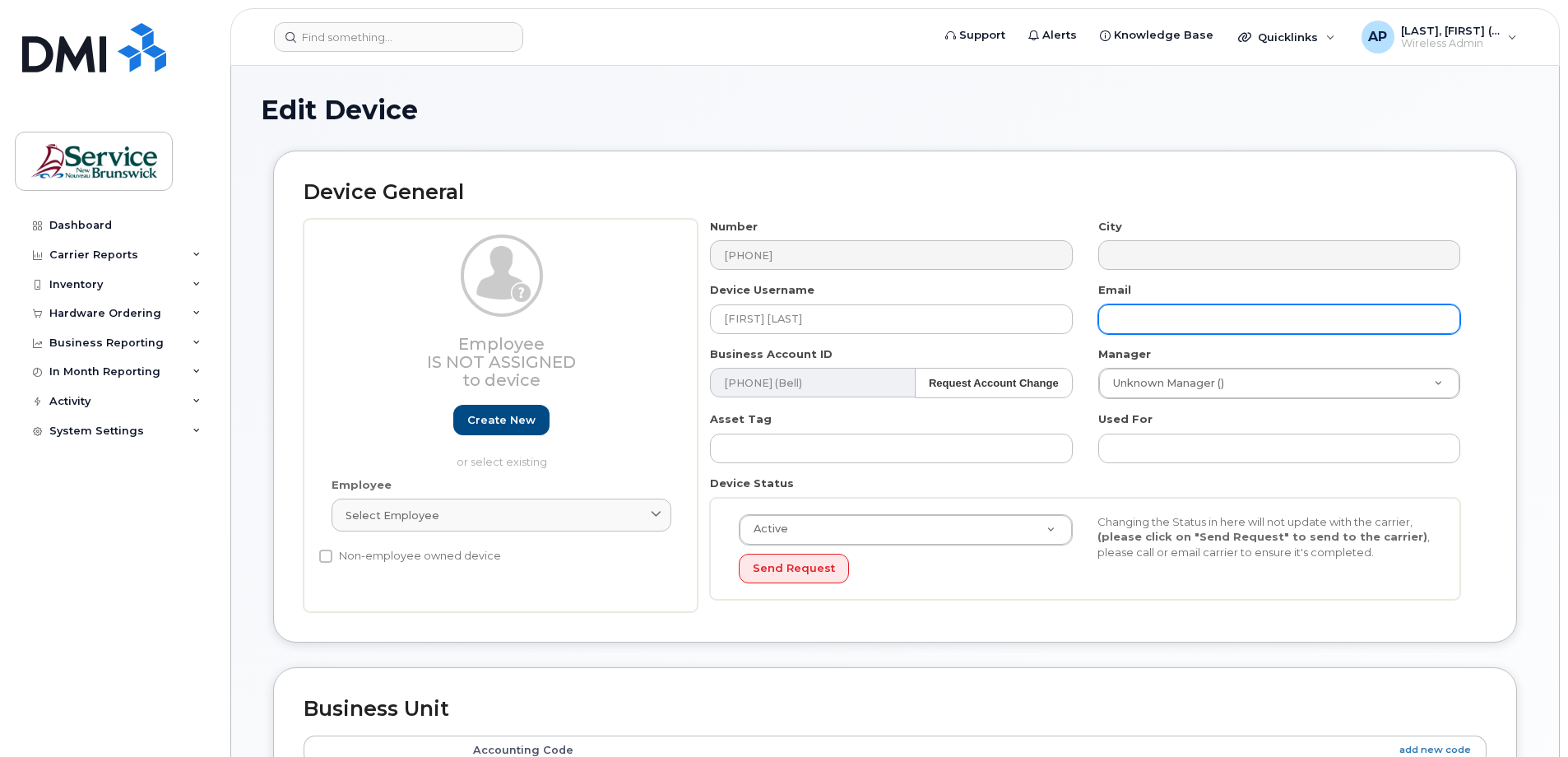 click at bounding box center [1279, 319] 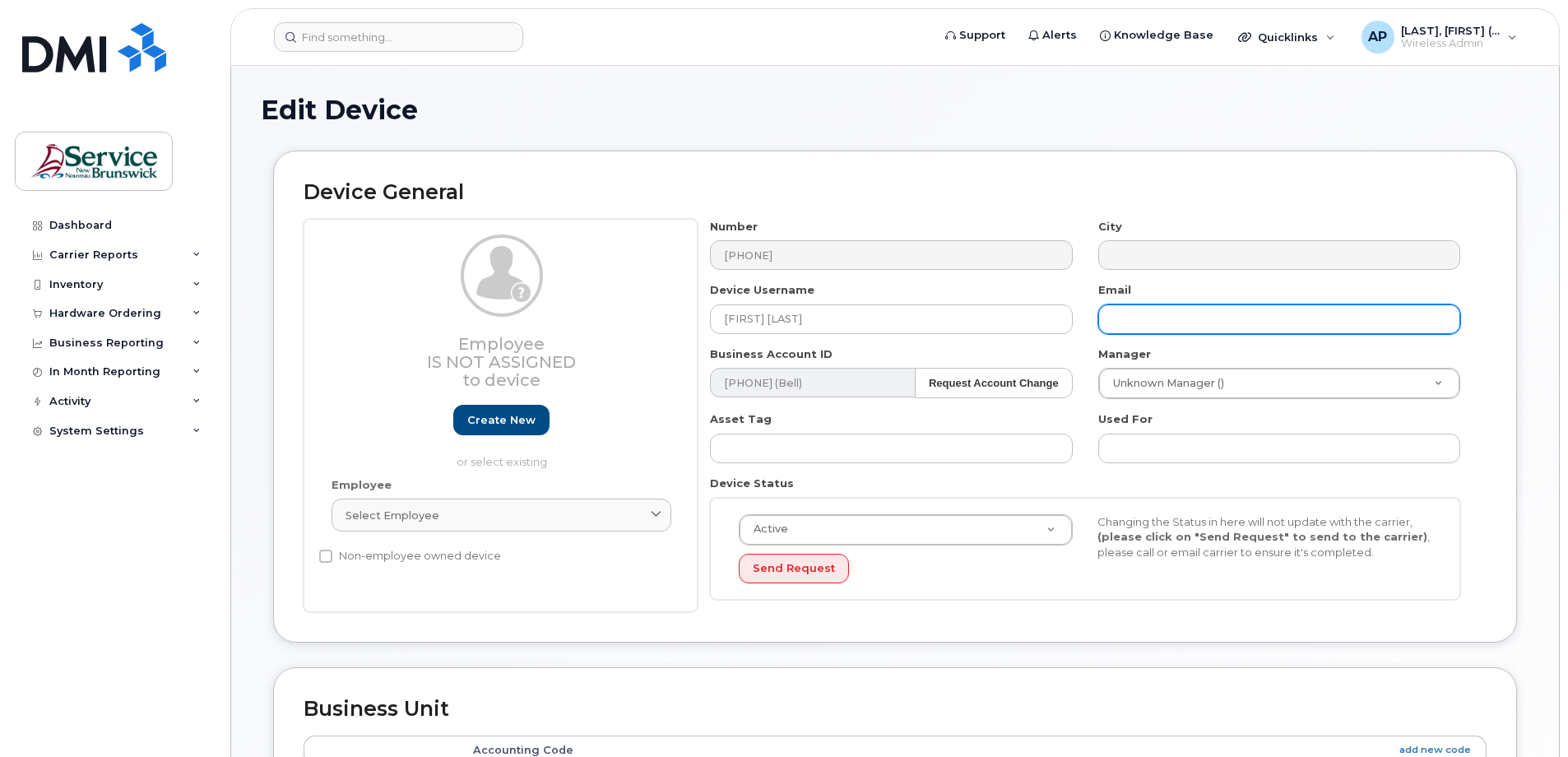 click at bounding box center (1279, 319) 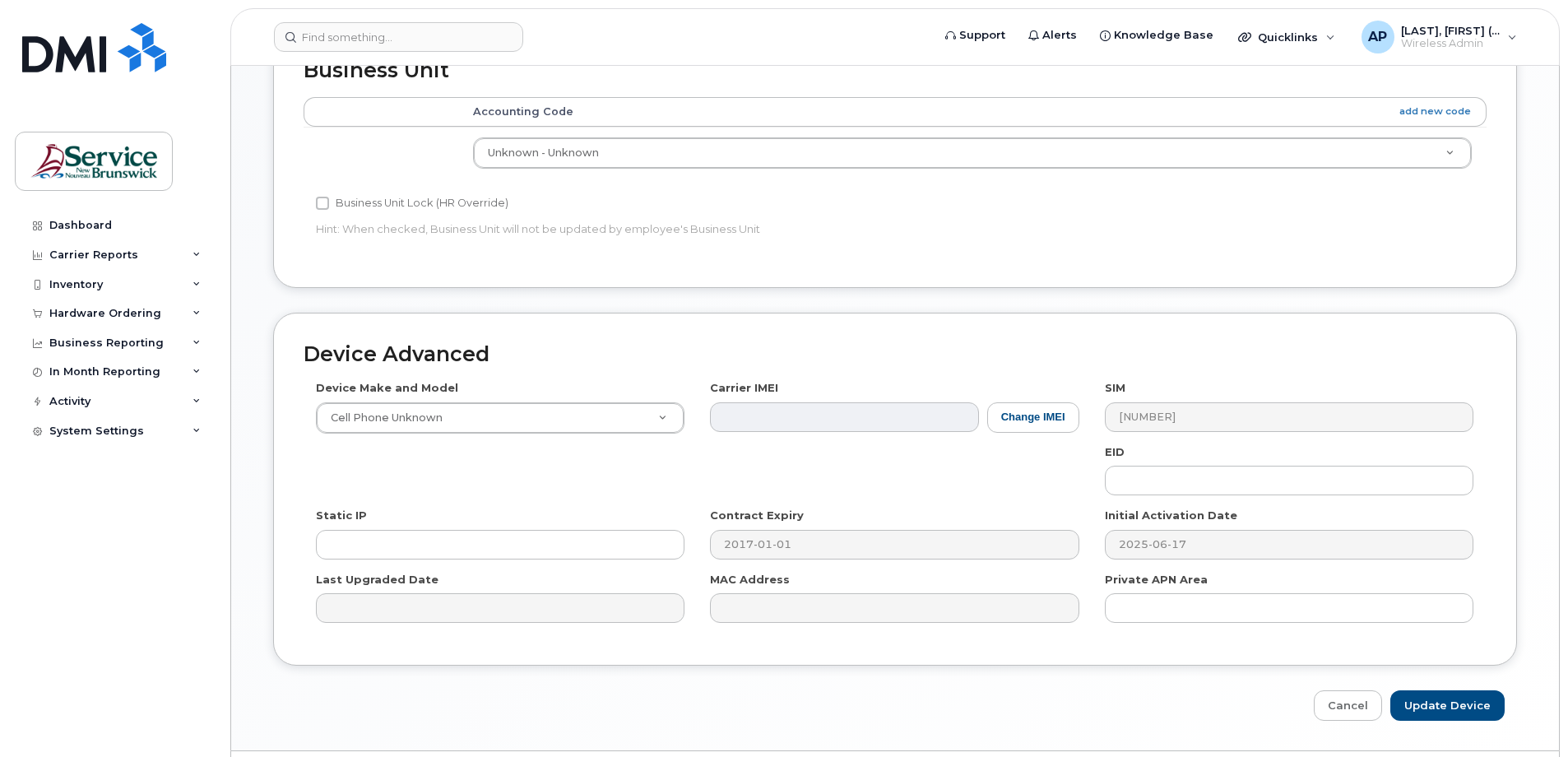 scroll, scrollTop: 658, scrollLeft: 0, axis: vertical 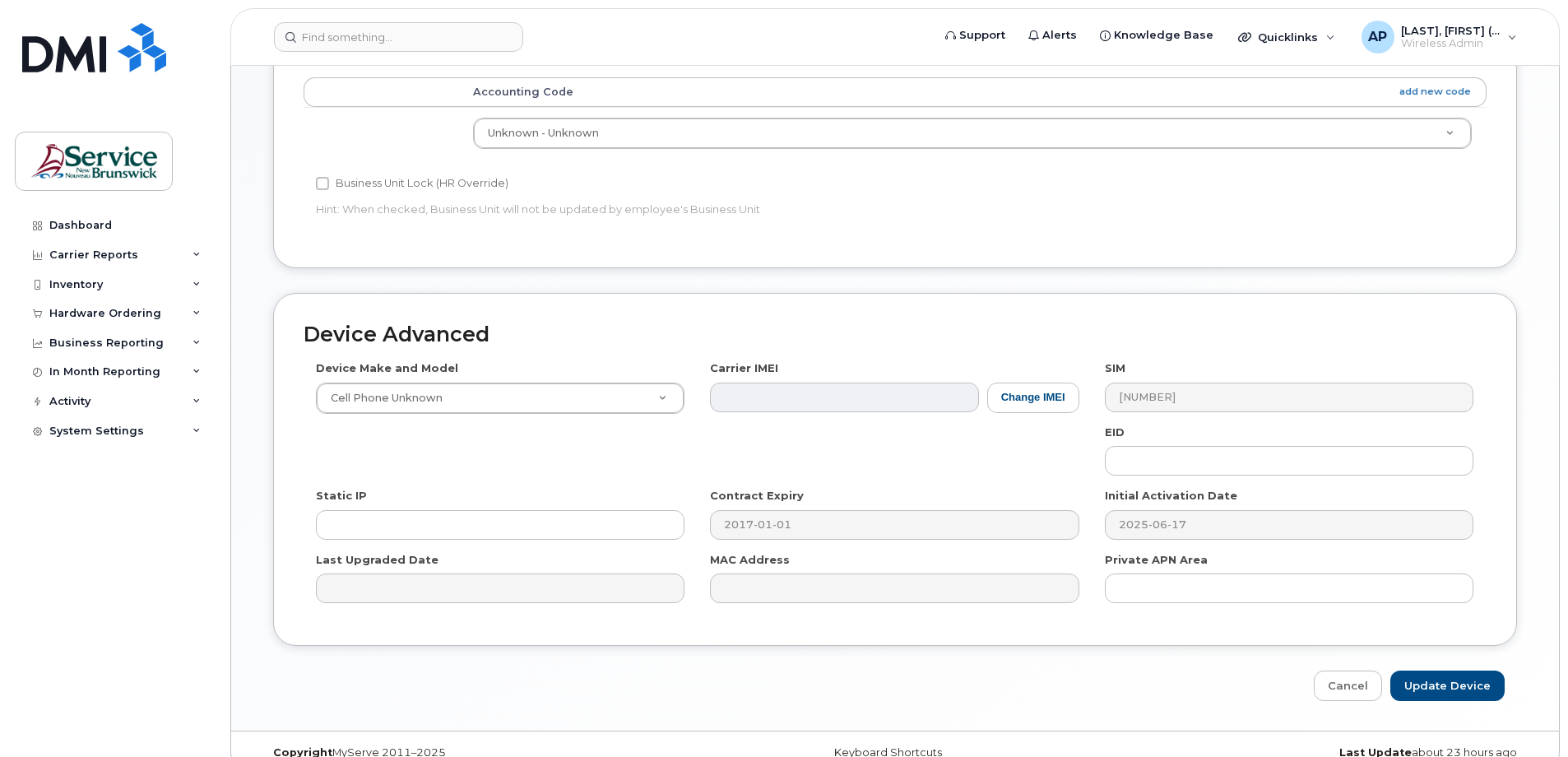 type on "Kateryna.Aube@gnb.ca" 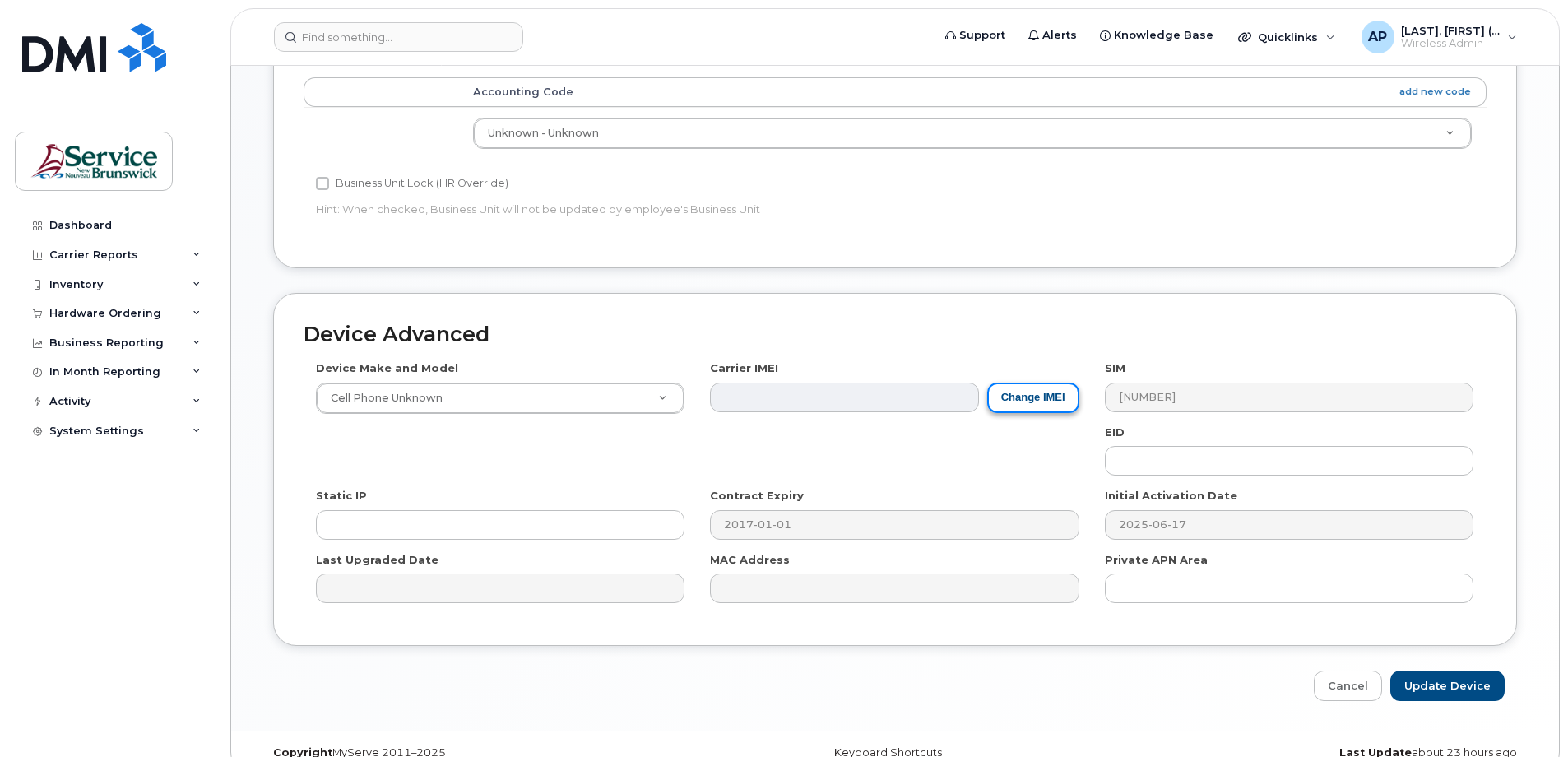 click on "Change IMEI" at bounding box center (1033, 397) 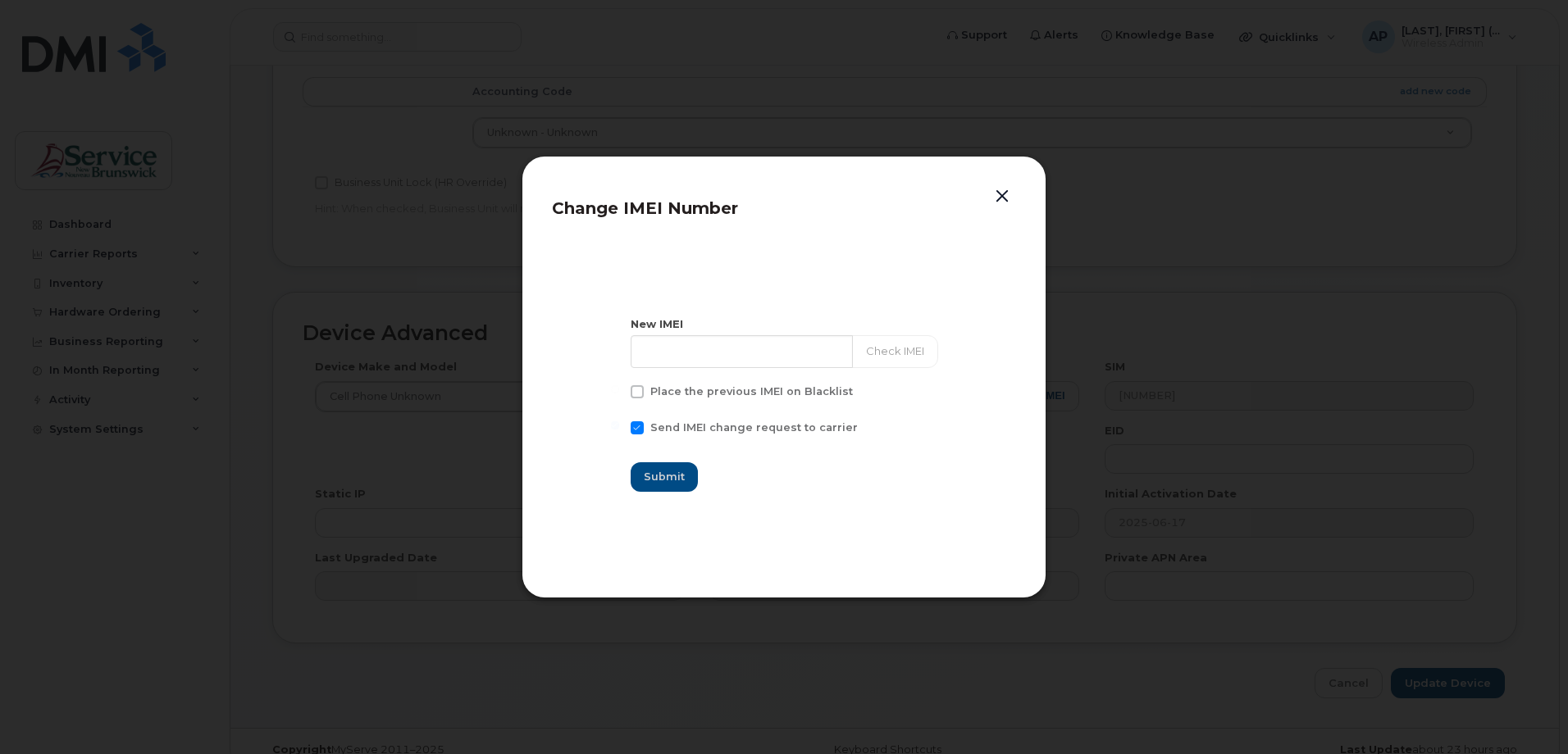 click at bounding box center [1002, 197] 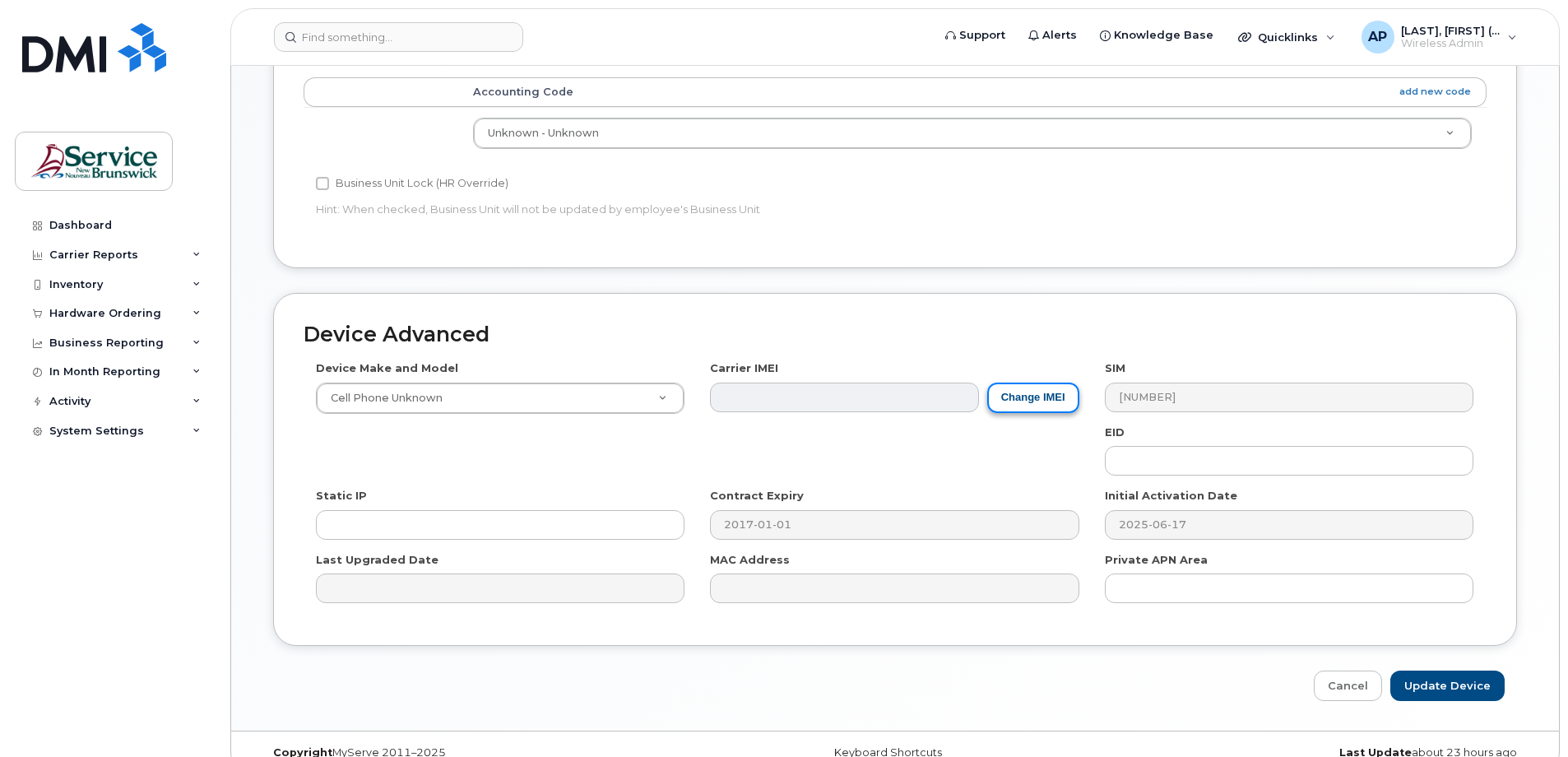 click on "Change IMEI" at bounding box center [1033, 397] 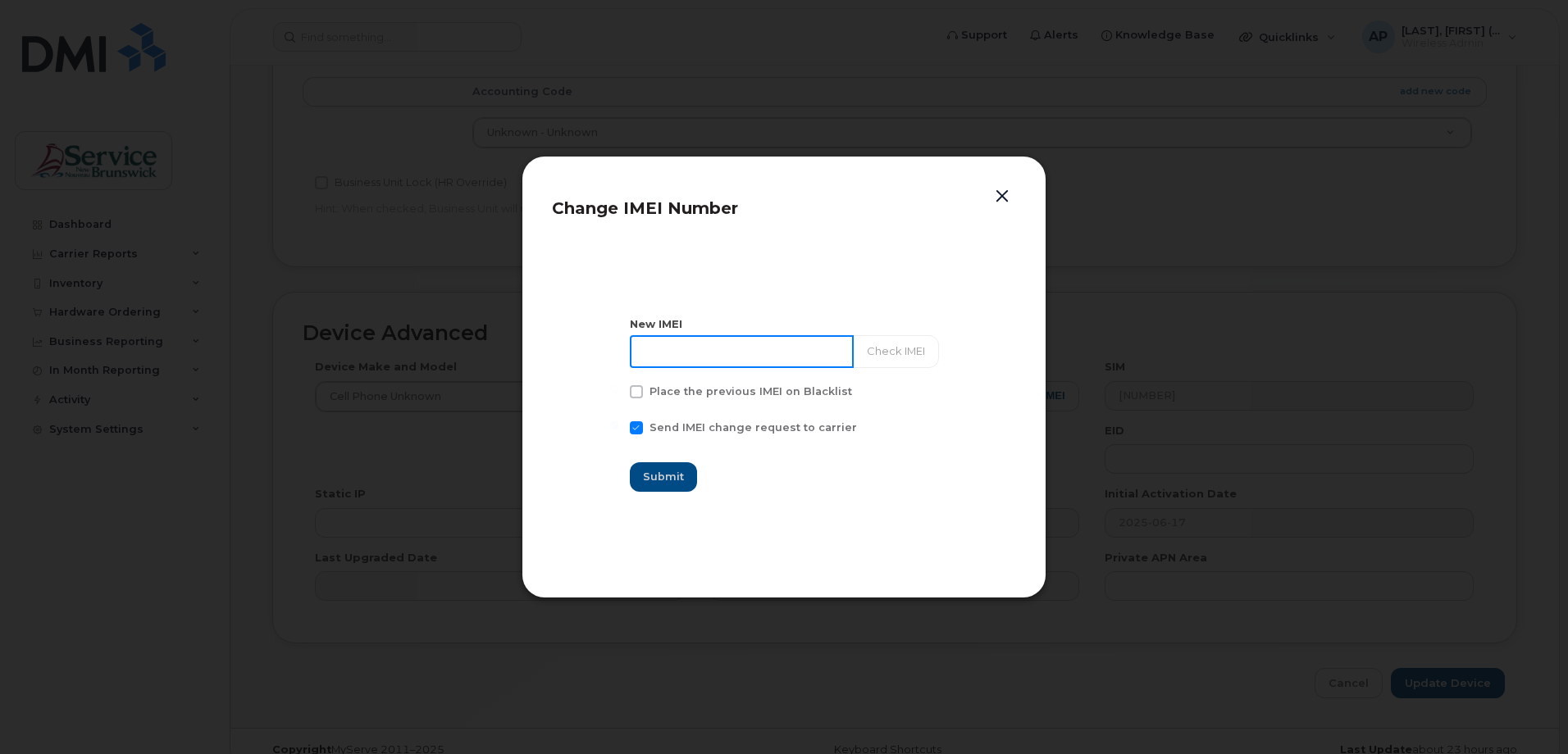 click at bounding box center [741, 352] 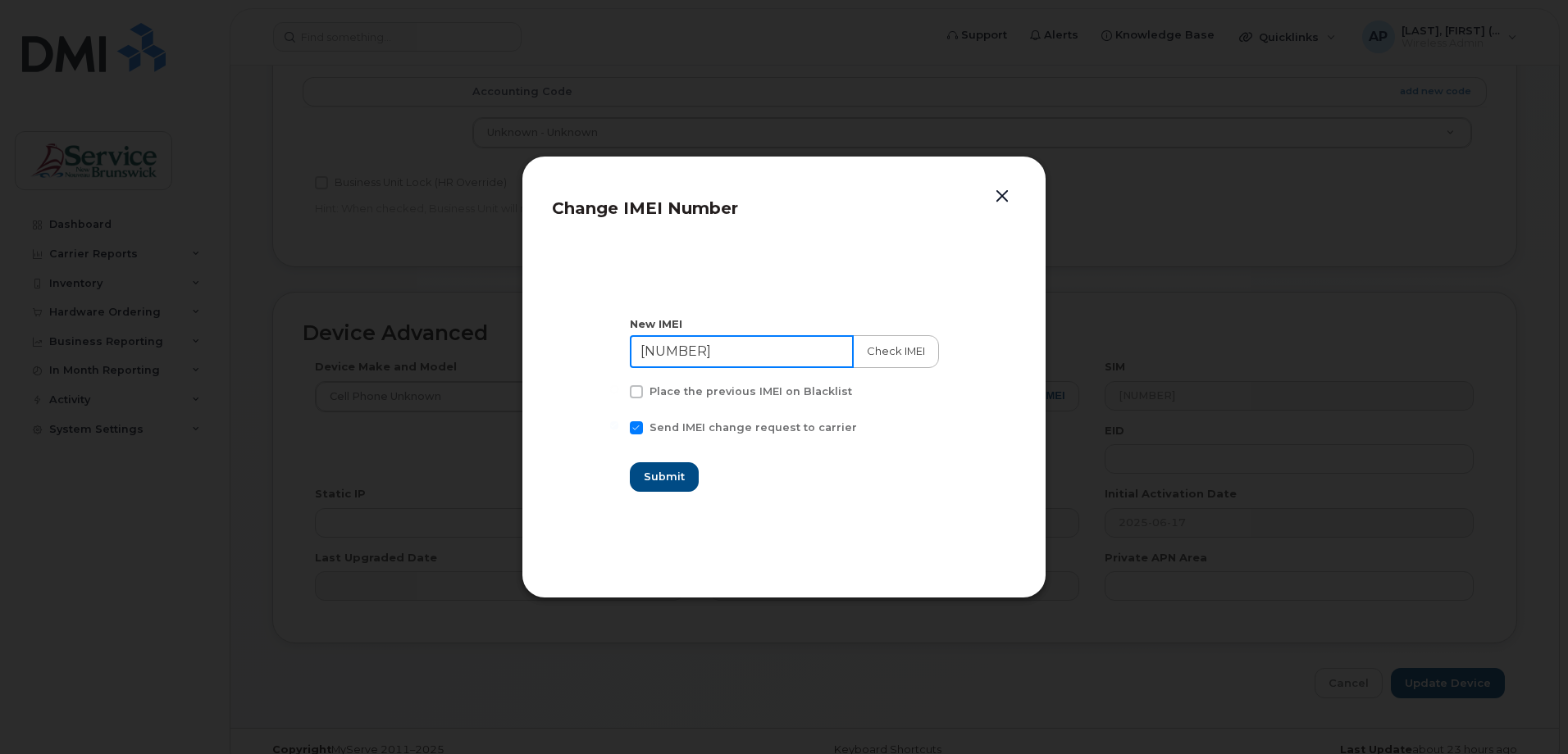 type on "350328937164193" 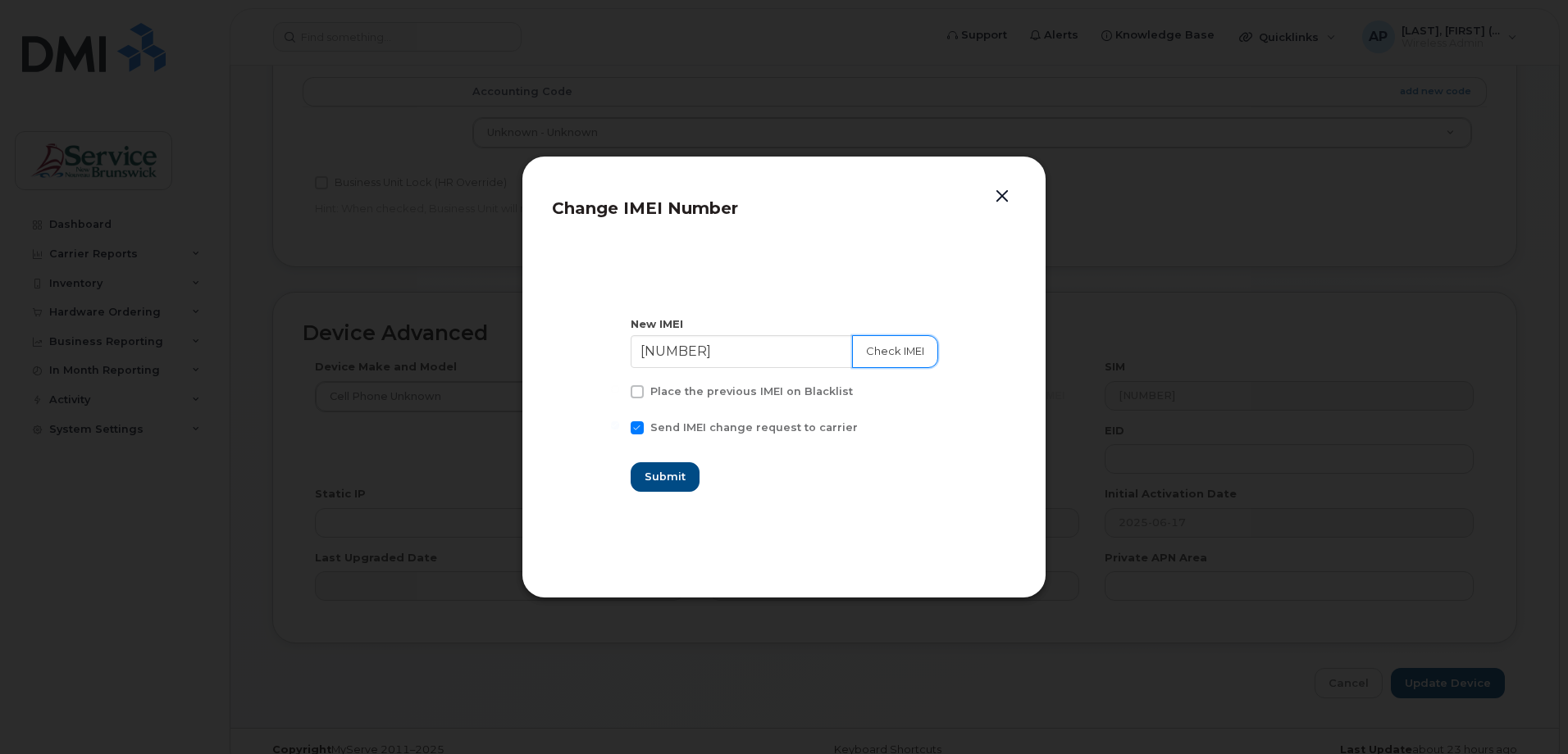click on "Check IMEI" at bounding box center [895, 352] 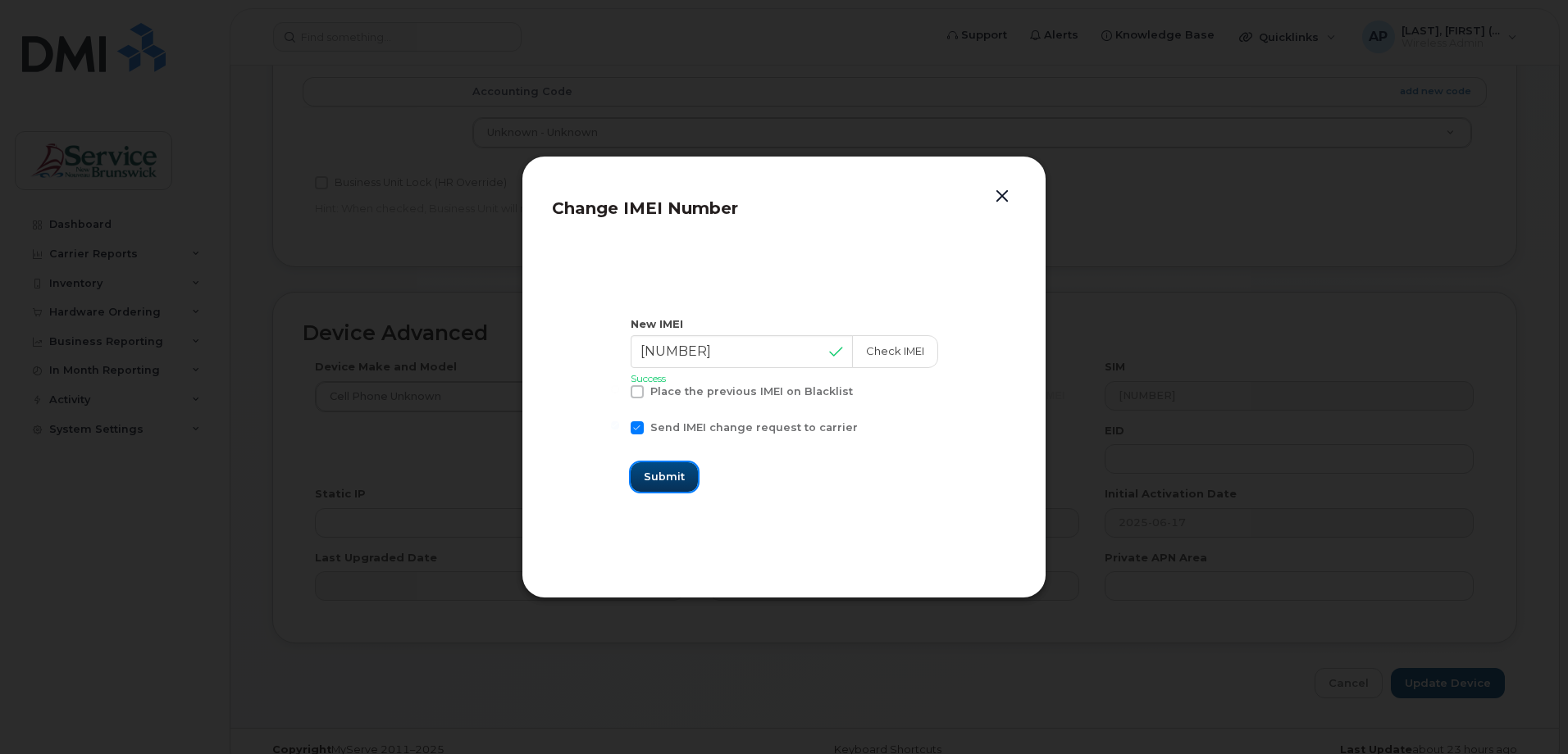 click on "Submit" at bounding box center [664, 476] 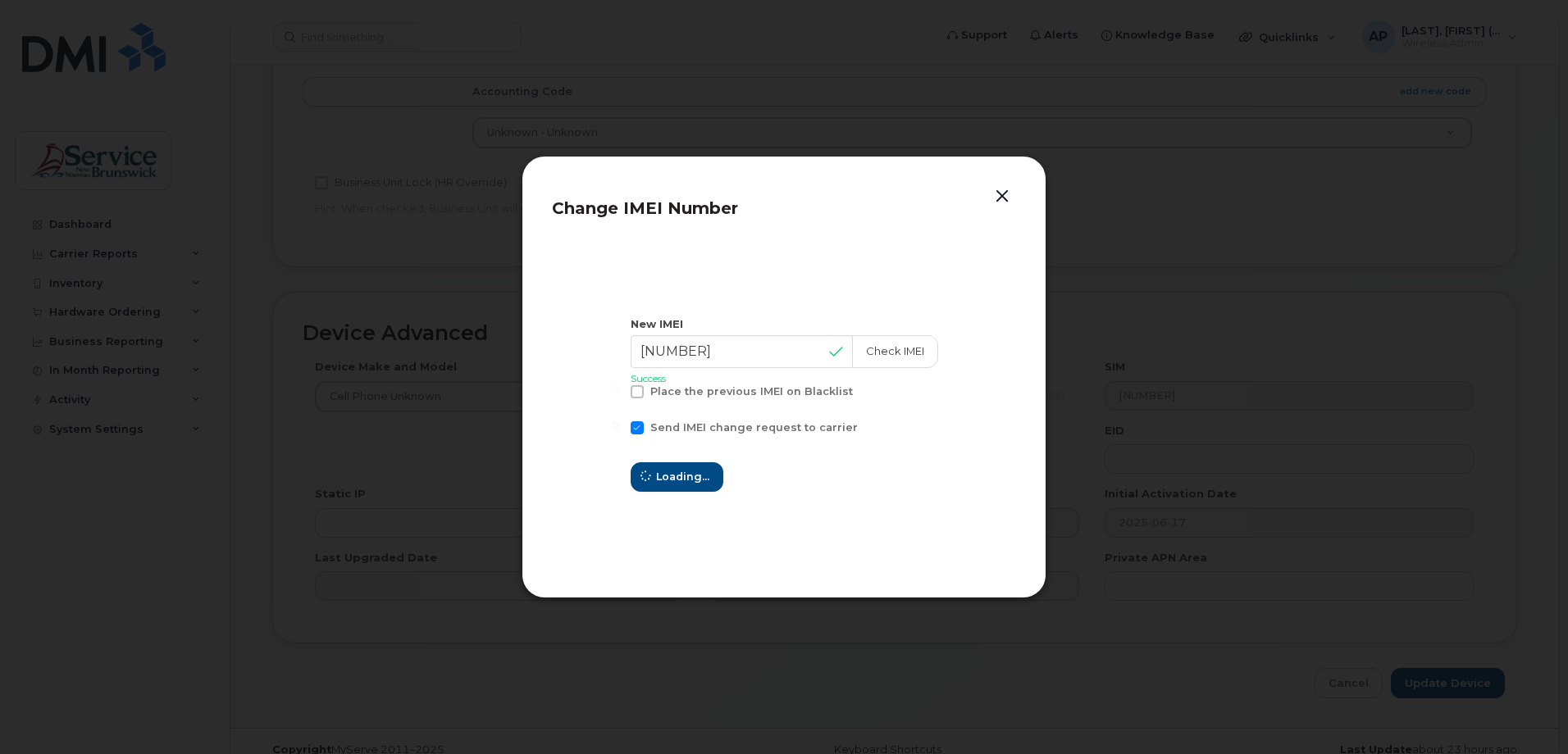 type on "350328937164193" 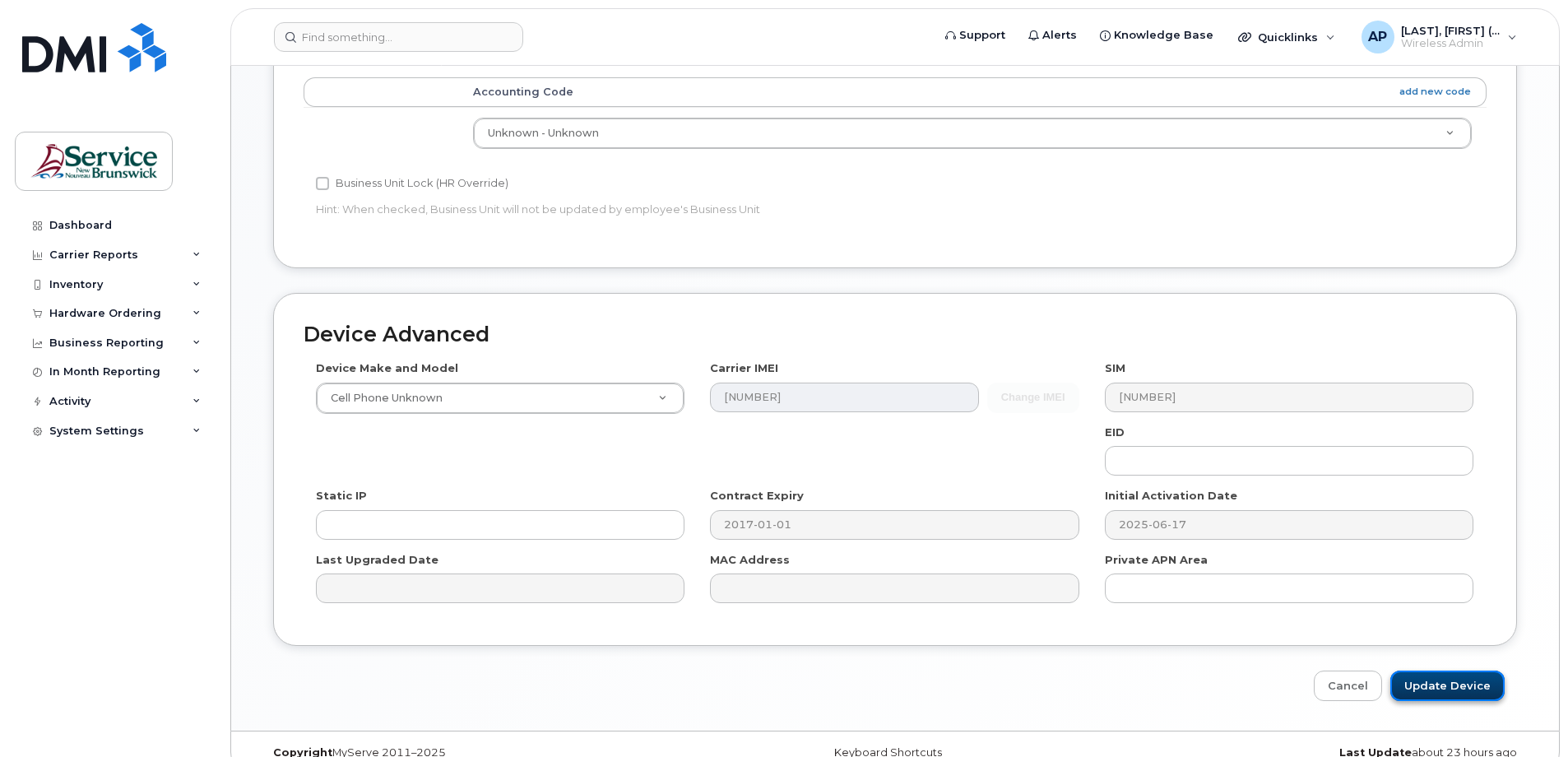 click on "Update Device" at bounding box center [1447, 685] 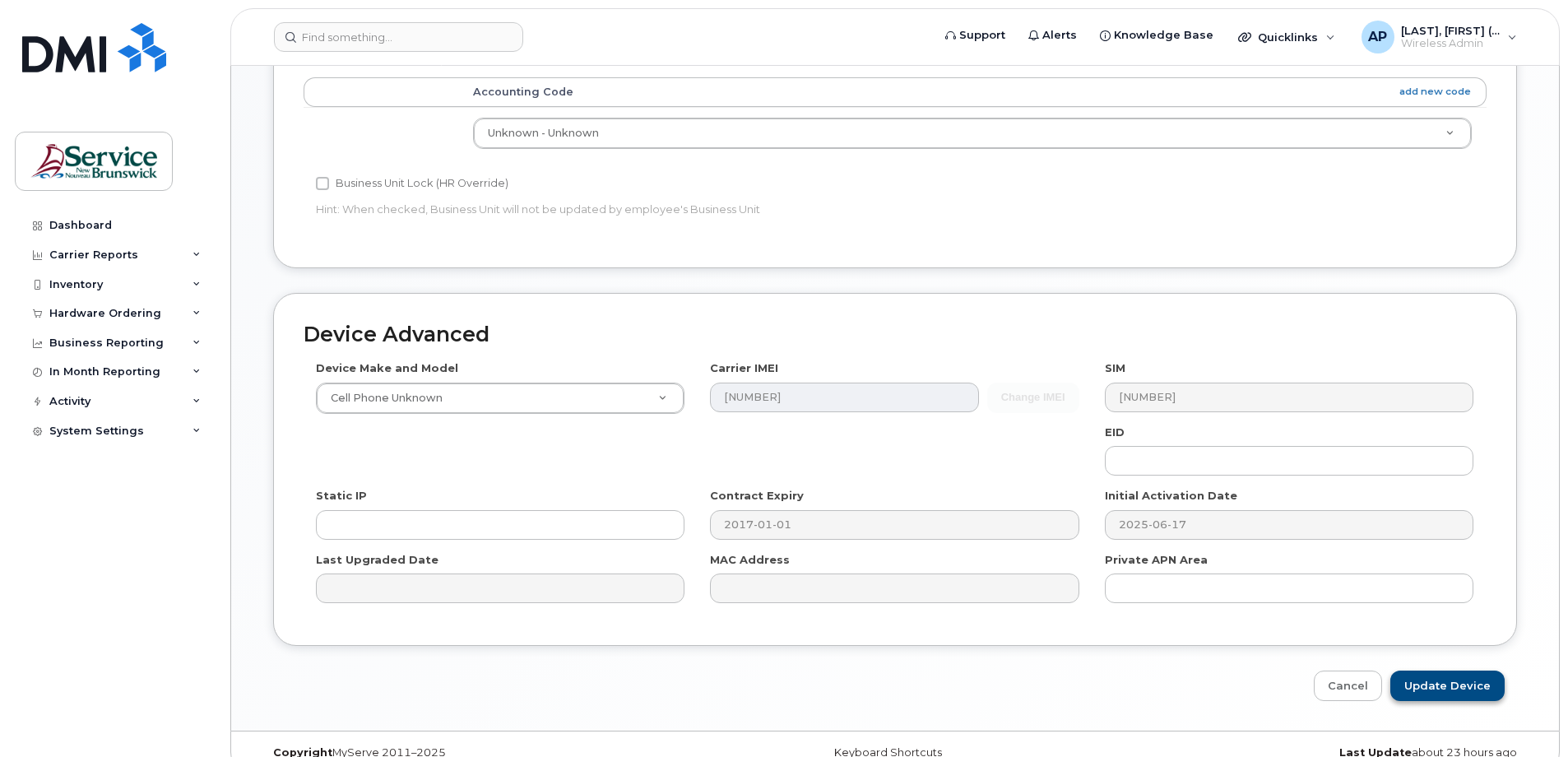 type on "Saving..." 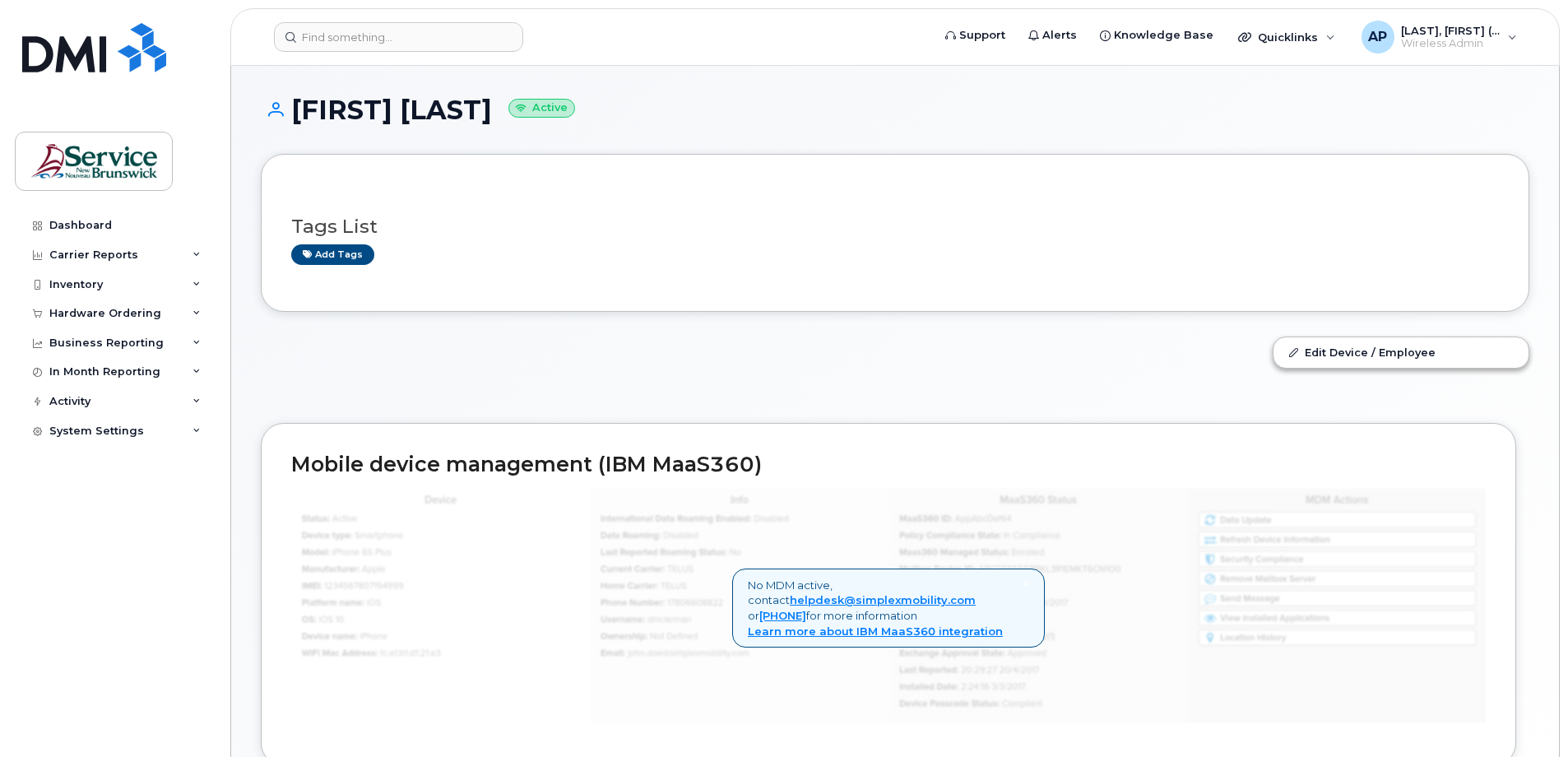 scroll, scrollTop: 0, scrollLeft: 0, axis: both 